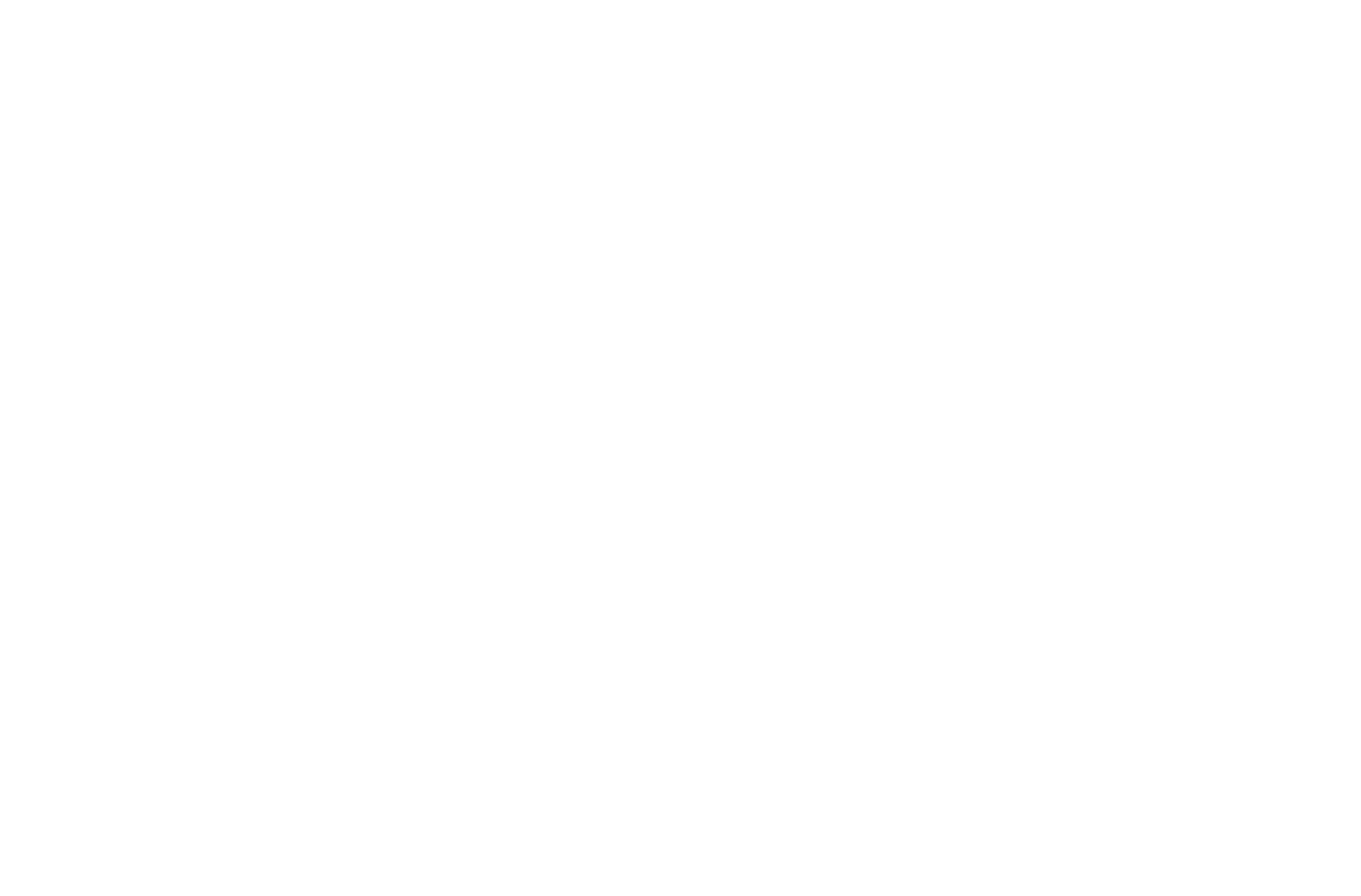 scroll, scrollTop: 0, scrollLeft: 0, axis: both 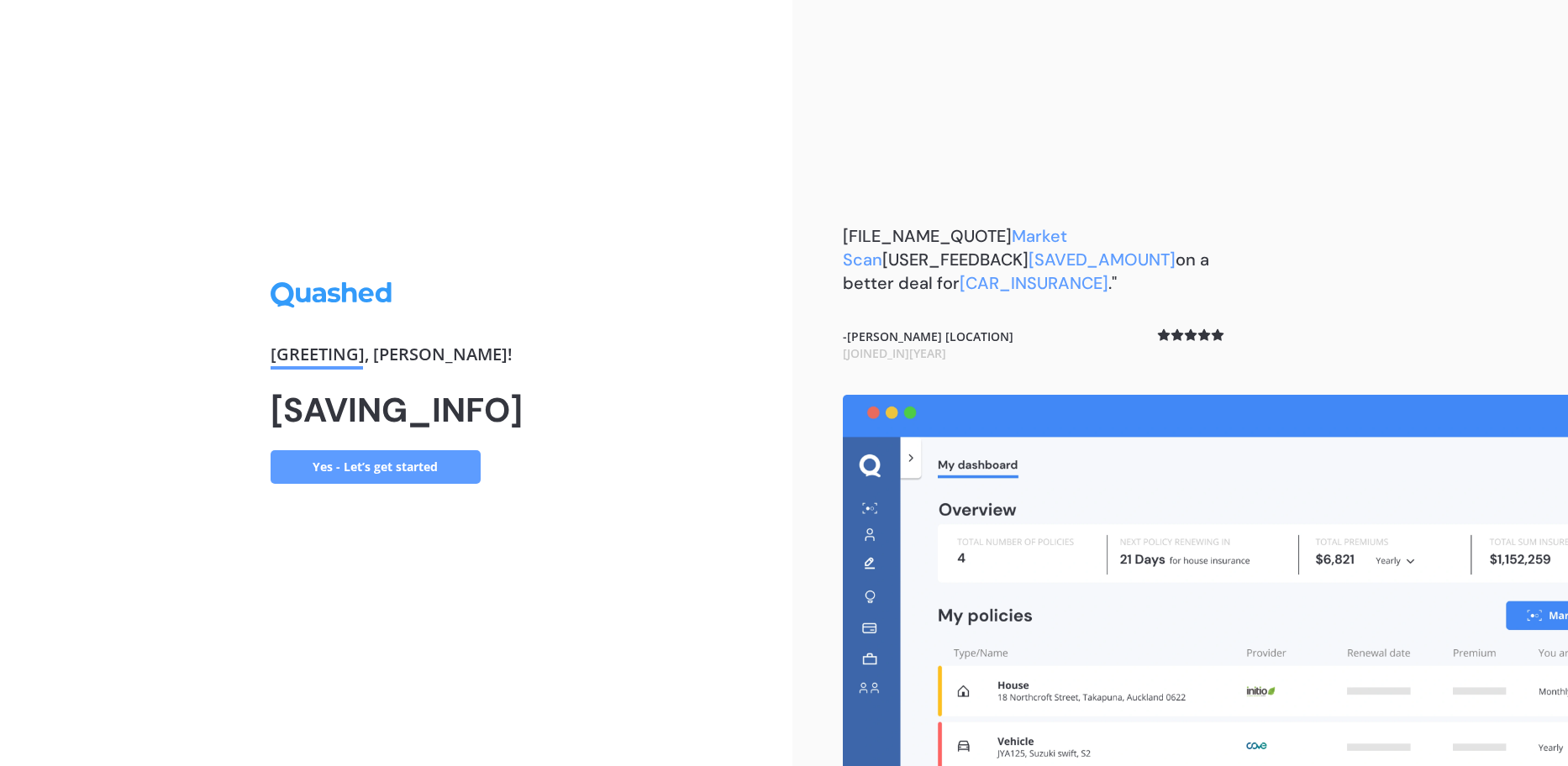 click on "Yes - Let’s get started" at bounding box center (376, 467) 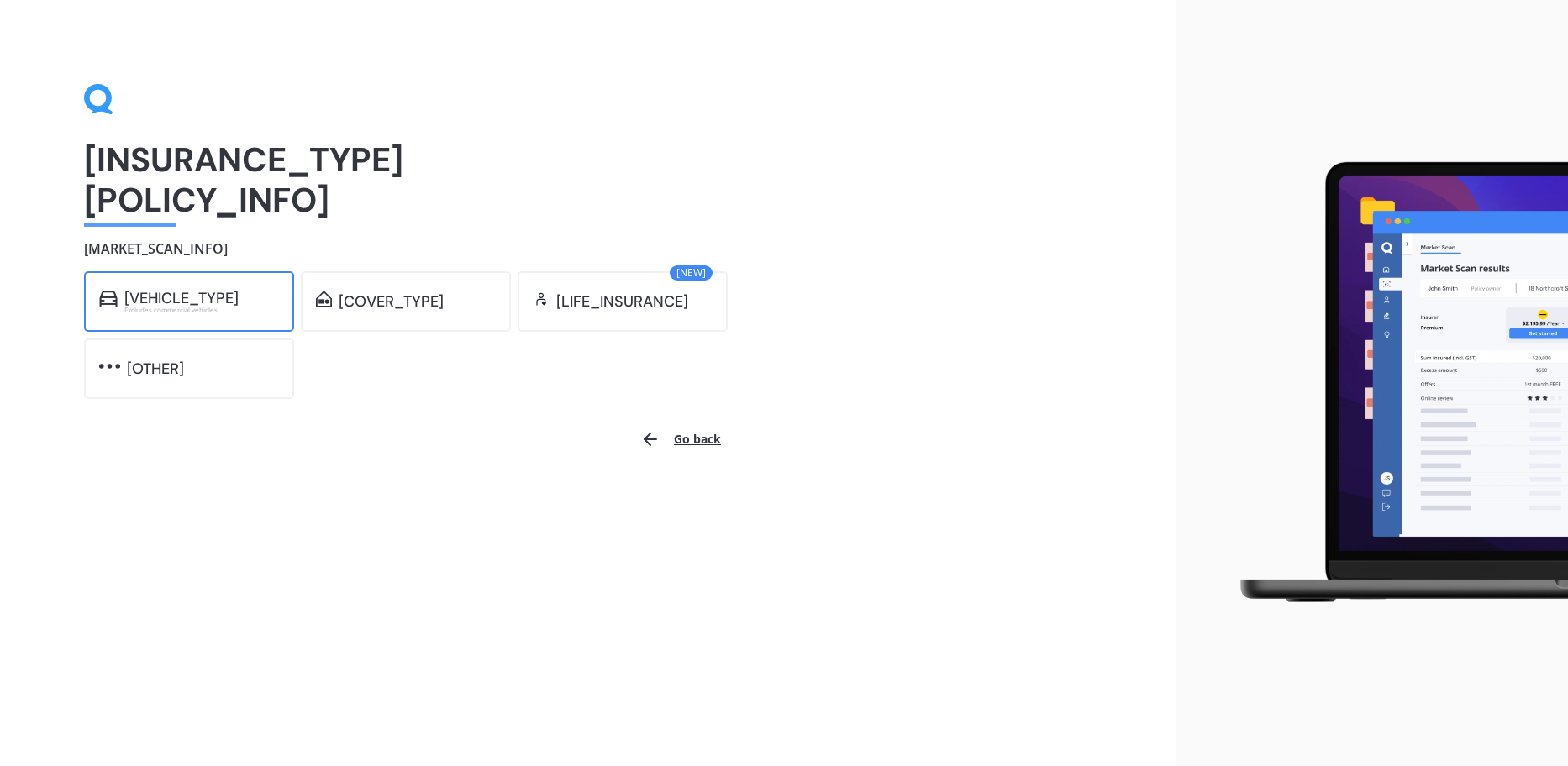 click on "[VEHICLE_TYPE]" at bounding box center (182, 298) 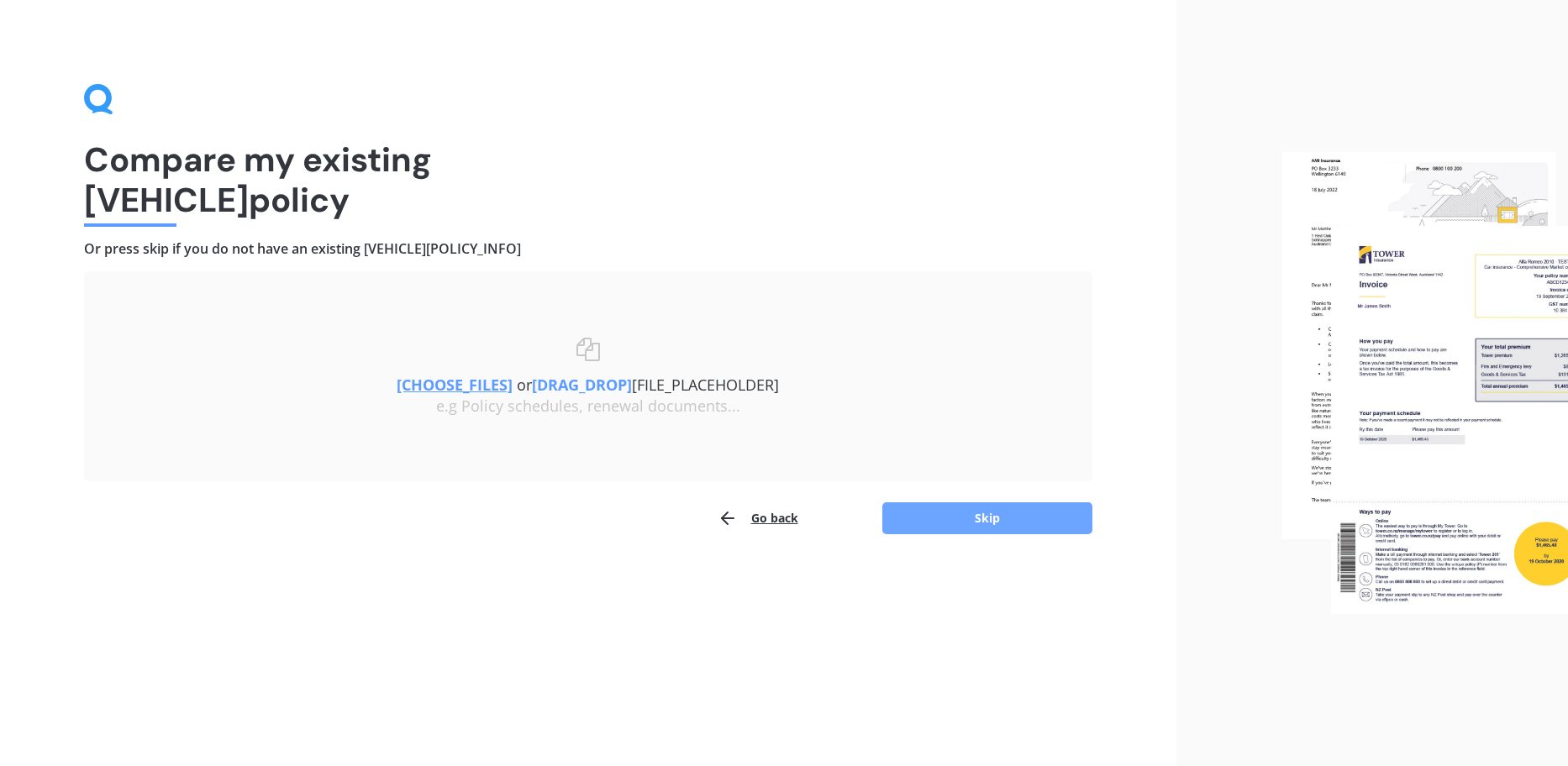 click on "Skip" at bounding box center (987, 518) 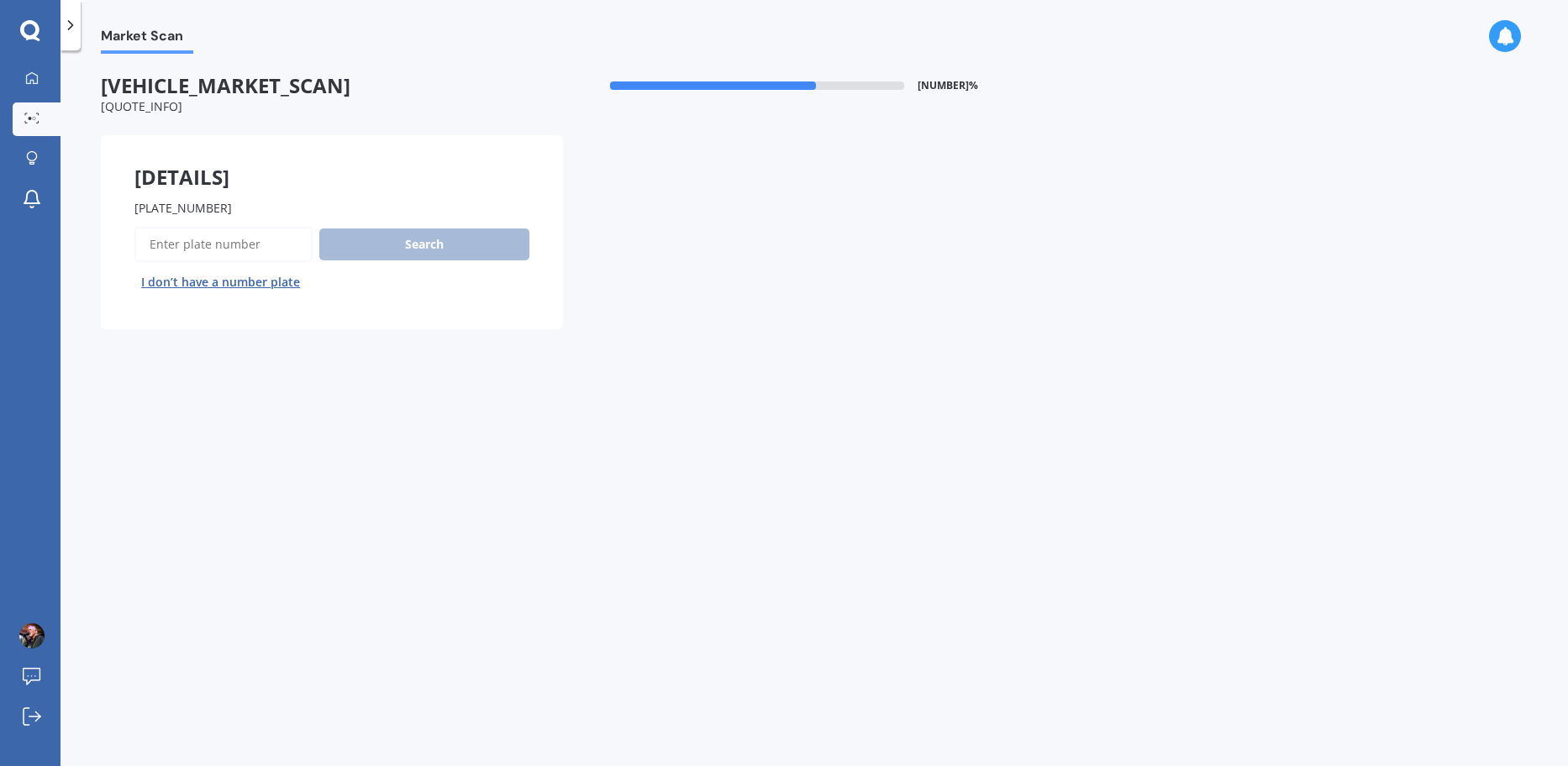 click on "[PLATE_NUMBER]" at bounding box center [224, 244] 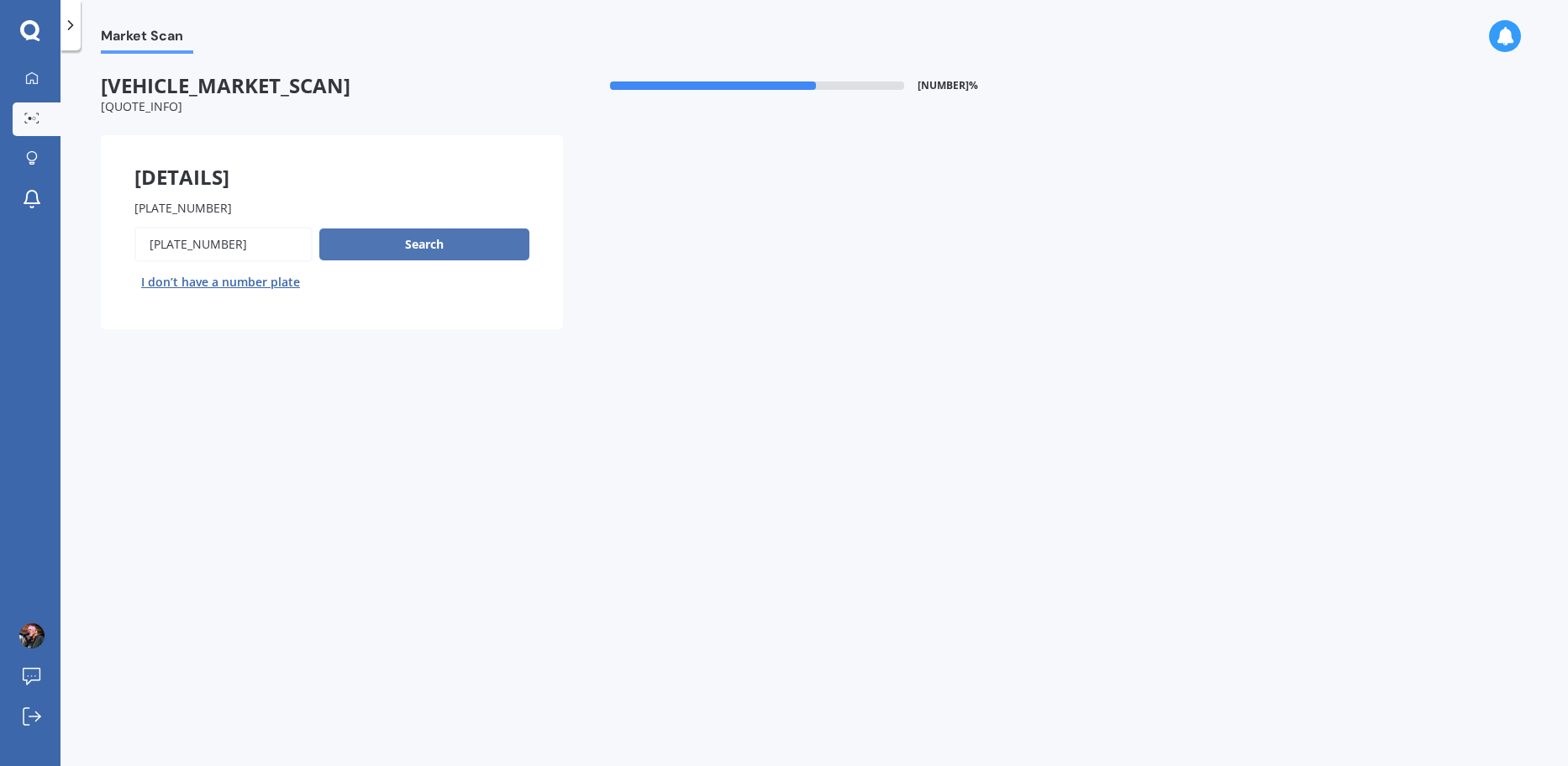 type on "[PLATE_NUMBER]" 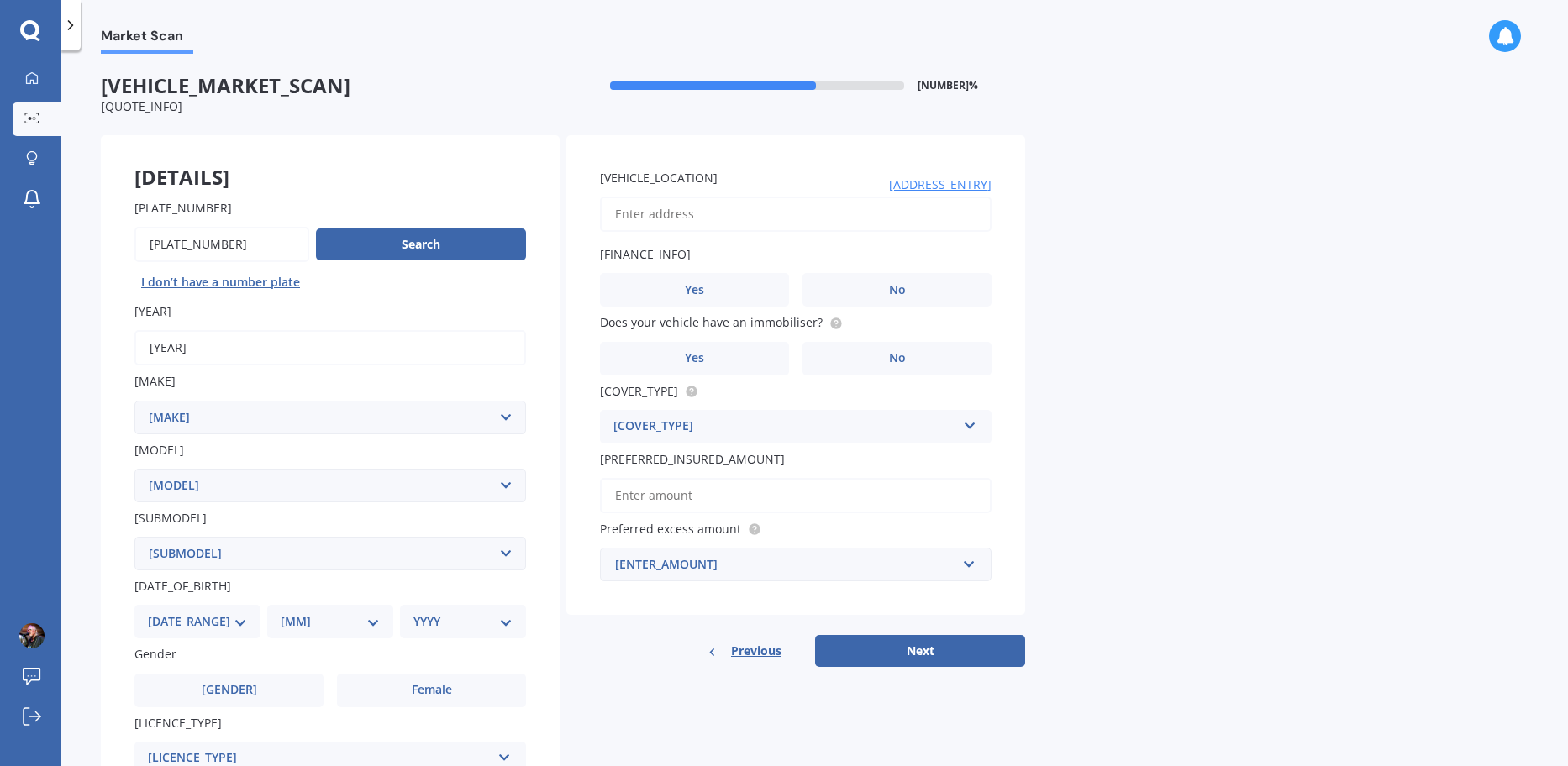 scroll, scrollTop: 84, scrollLeft: 0, axis: vertical 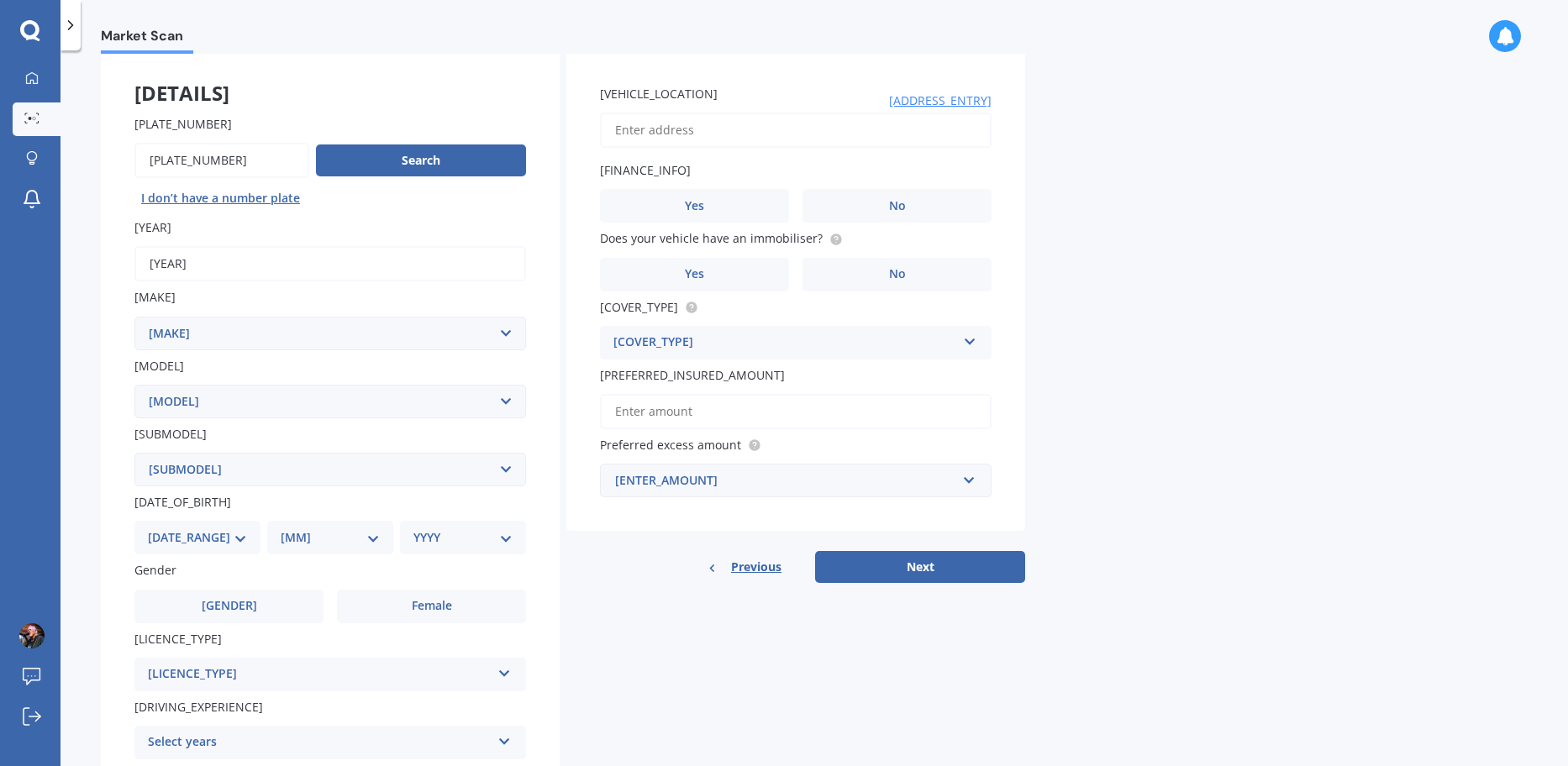 click on "[MAKE_LIST]" at bounding box center (330, 333) 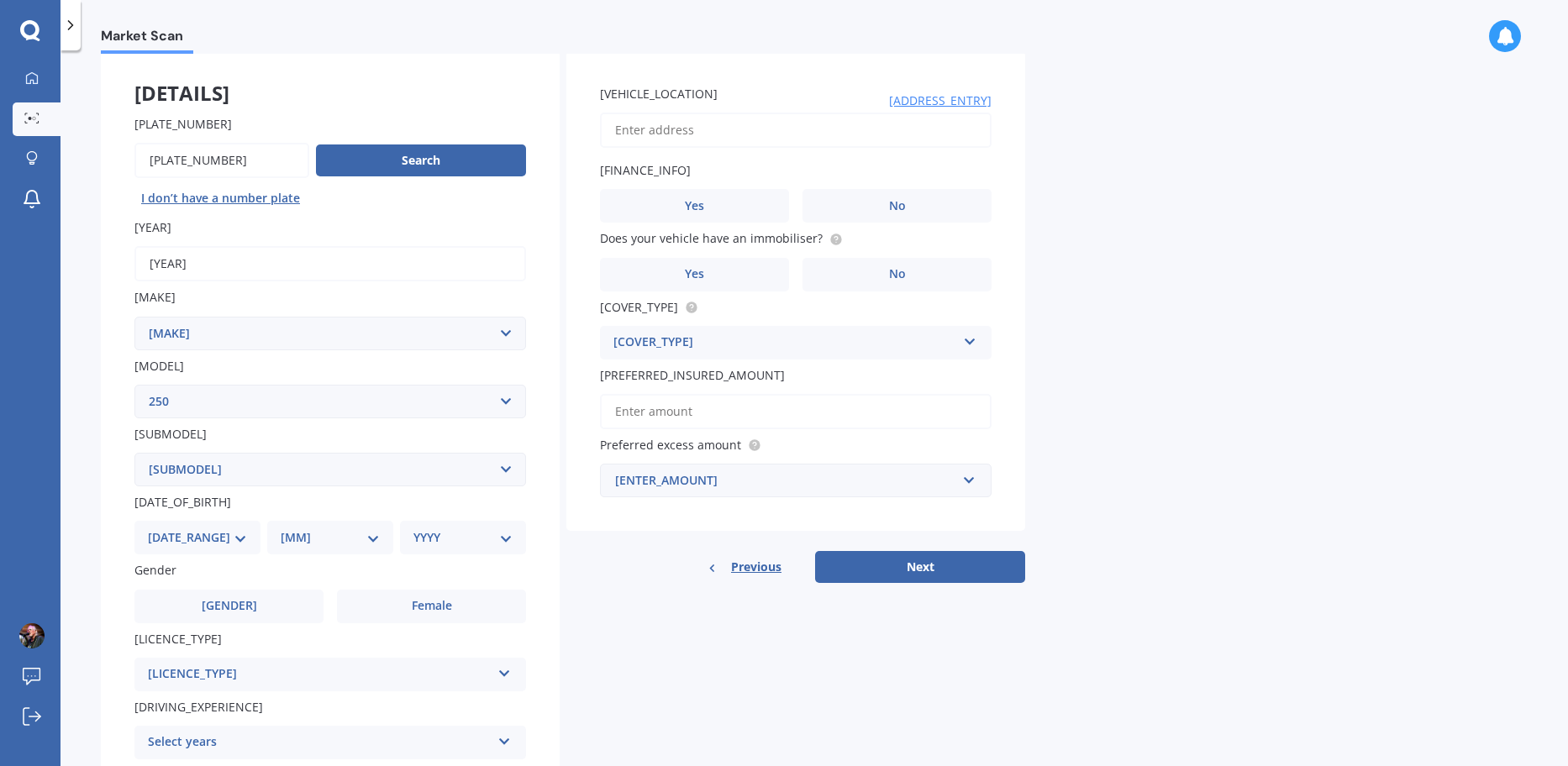 click on "[MODEL_LIST]" at bounding box center (330, 401) 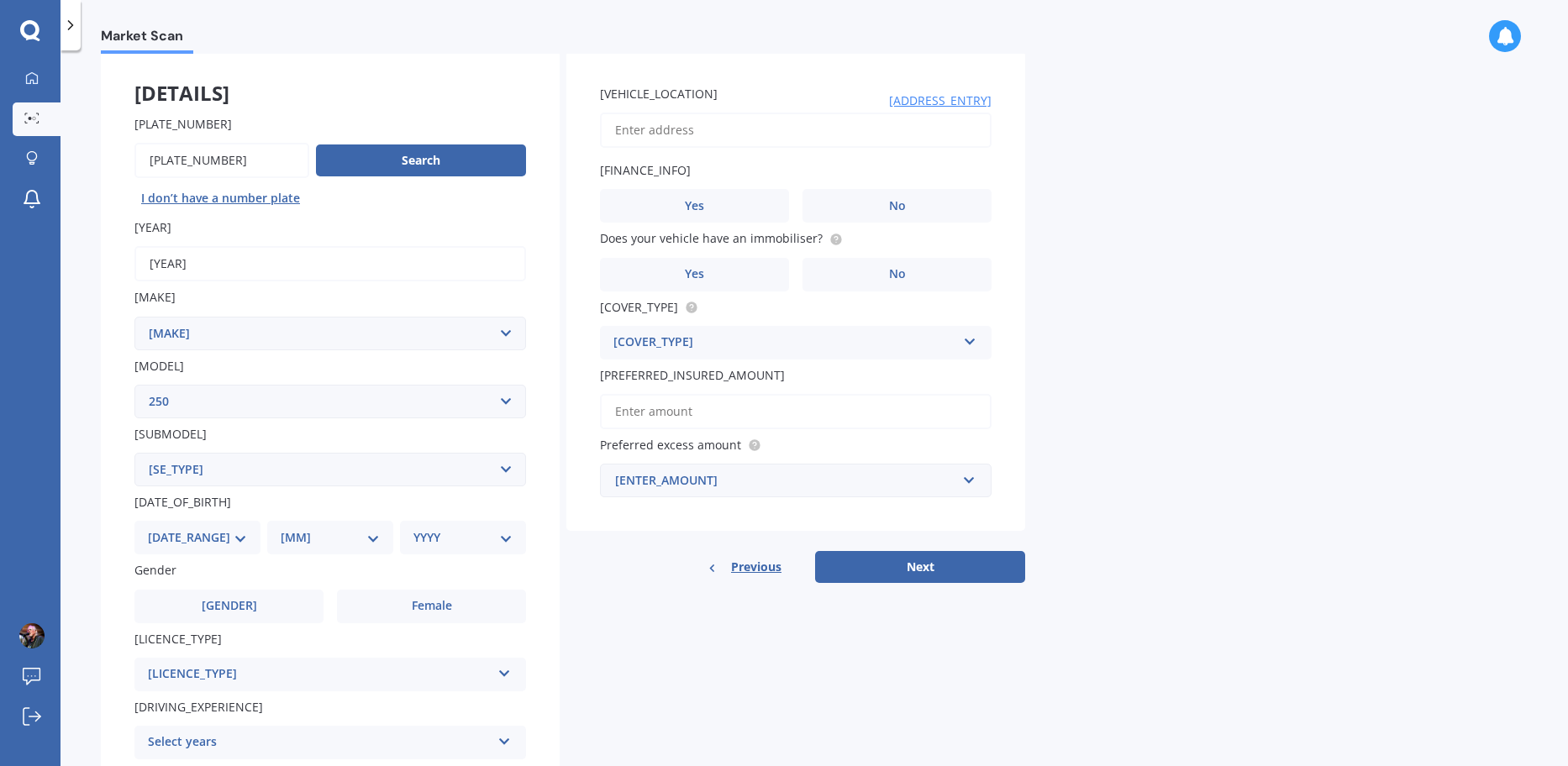 click on "Select submodel (All other) (All) C CE D S SE Convertible SE Coupe SE Sedan SL" at bounding box center [330, 470] 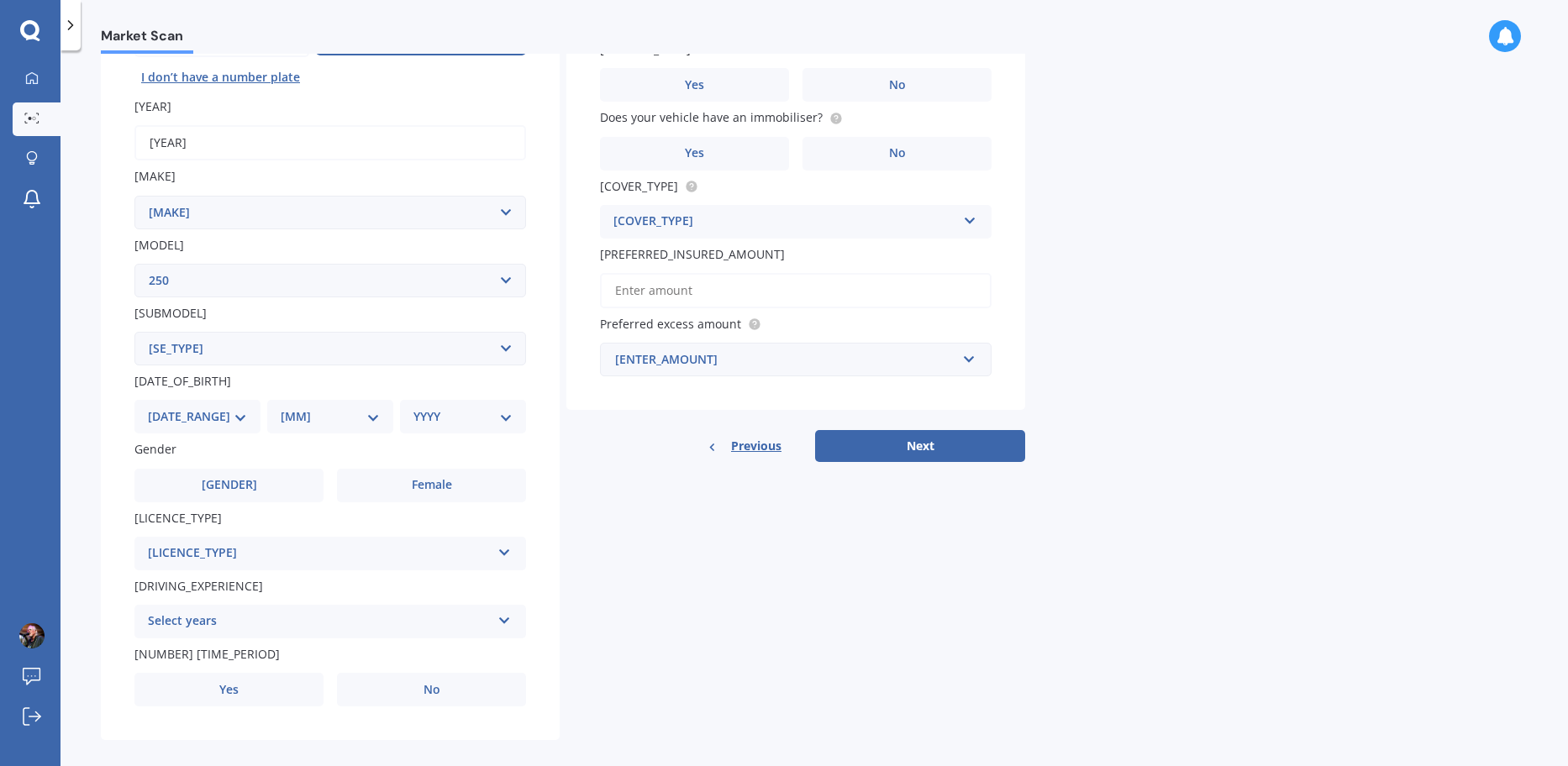 scroll, scrollTop: 223, scrollLeft: 0, axis: vertical 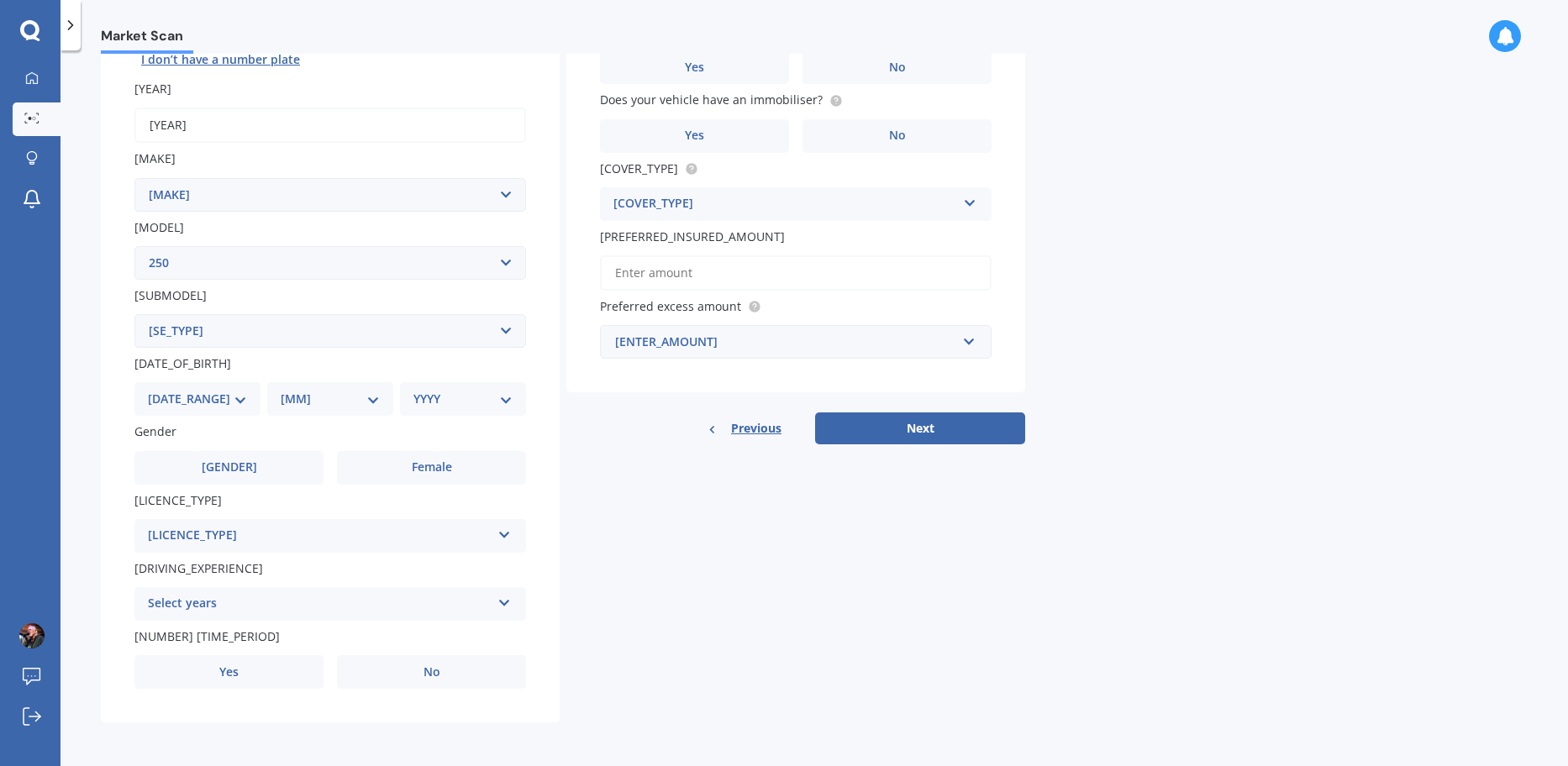 click on "[DATE_RANGE]" at bounding box center (197, 399) 